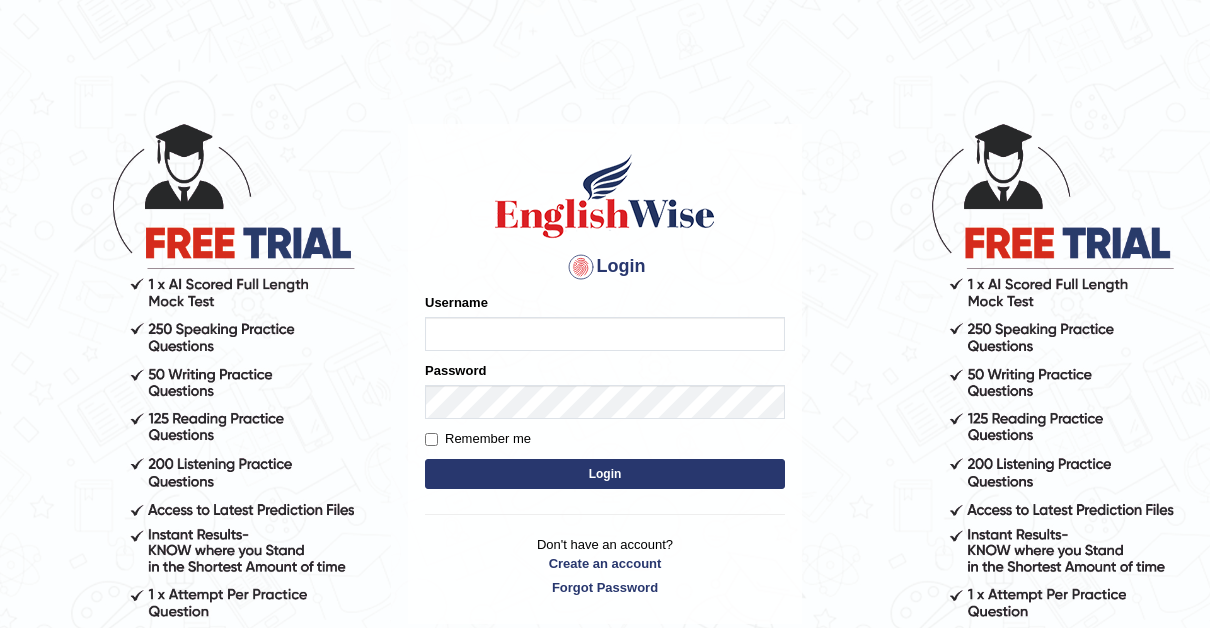 scroll, scrollTop: 0, scrollLeft: 0, axis: both 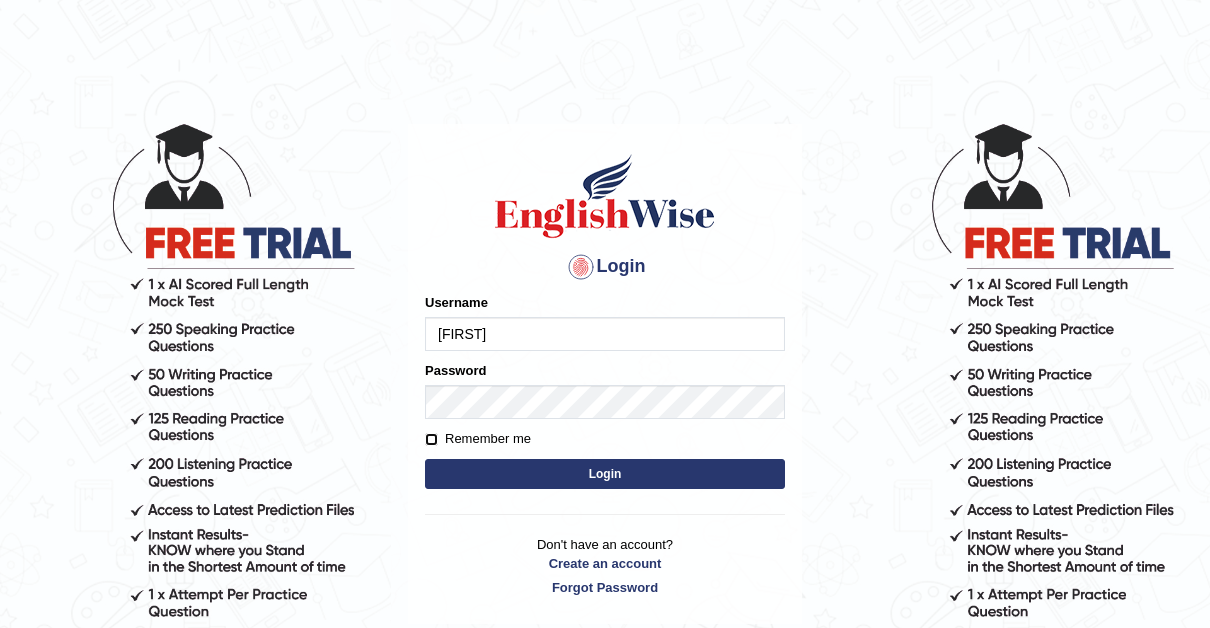 click on "Remember me" at bounding box center (431, 439) 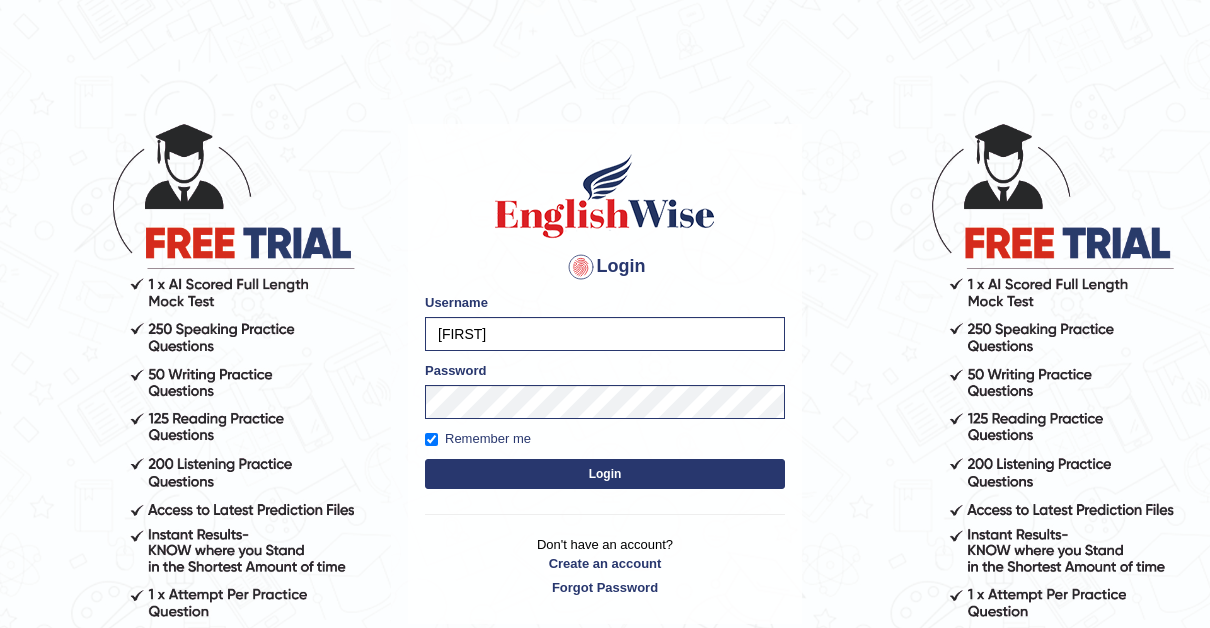 click on "Login" at bounding box center [605, 474] 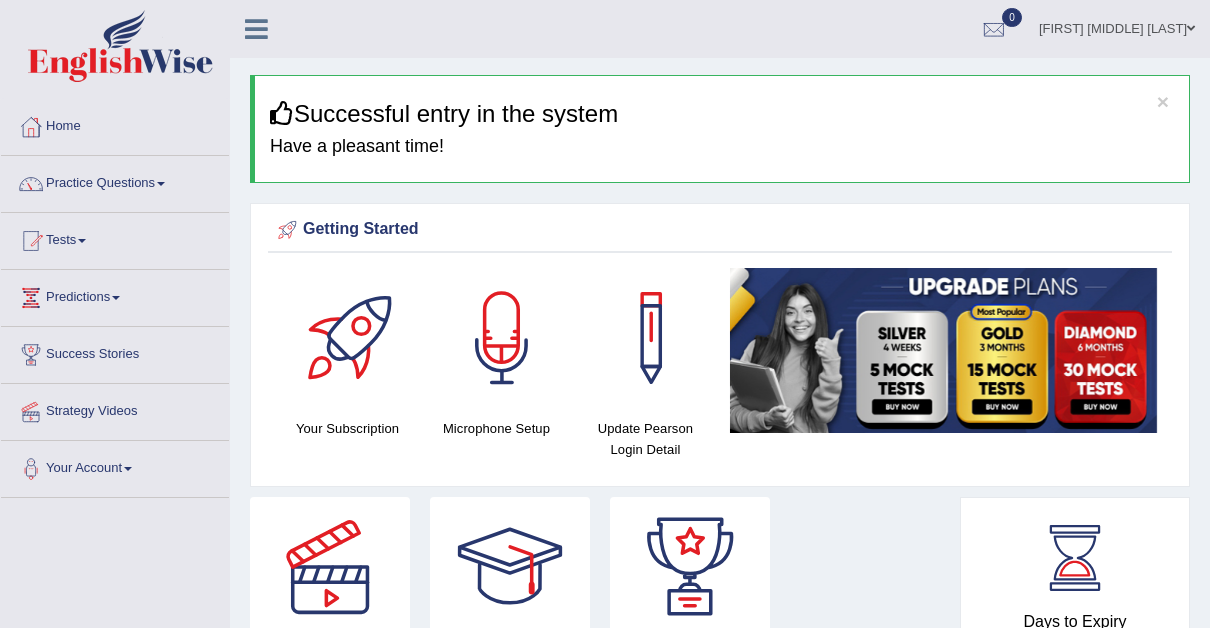 scroll, scrollTop: 0, scrollLeft: 0, axis: both 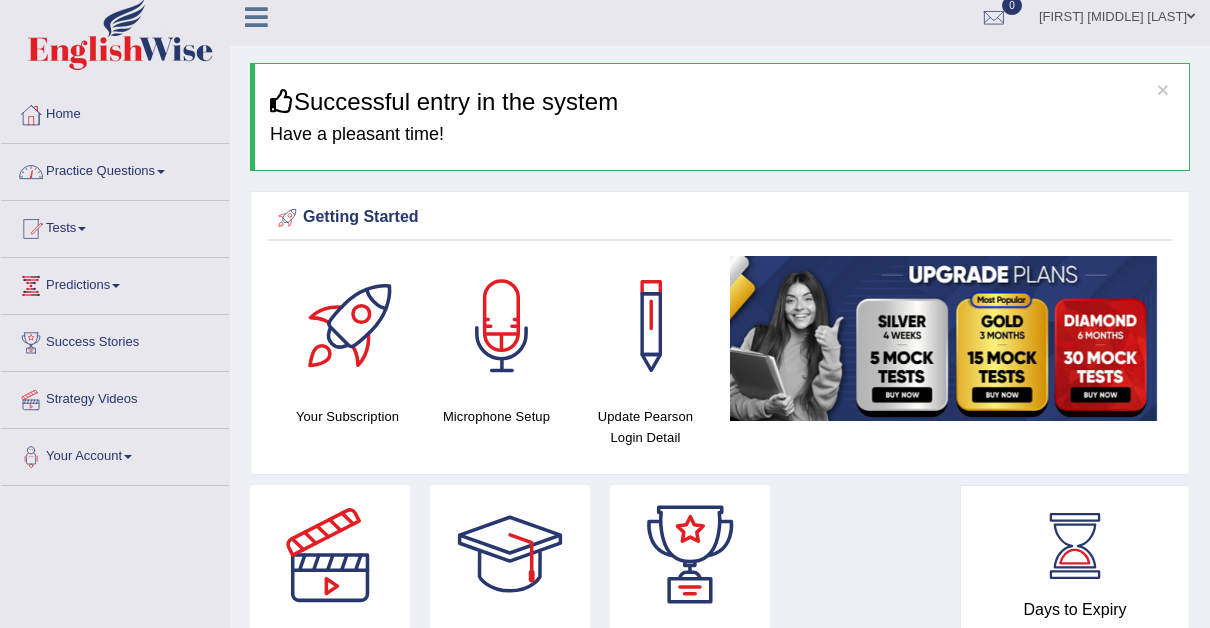 click at bounding box center (161, 172) 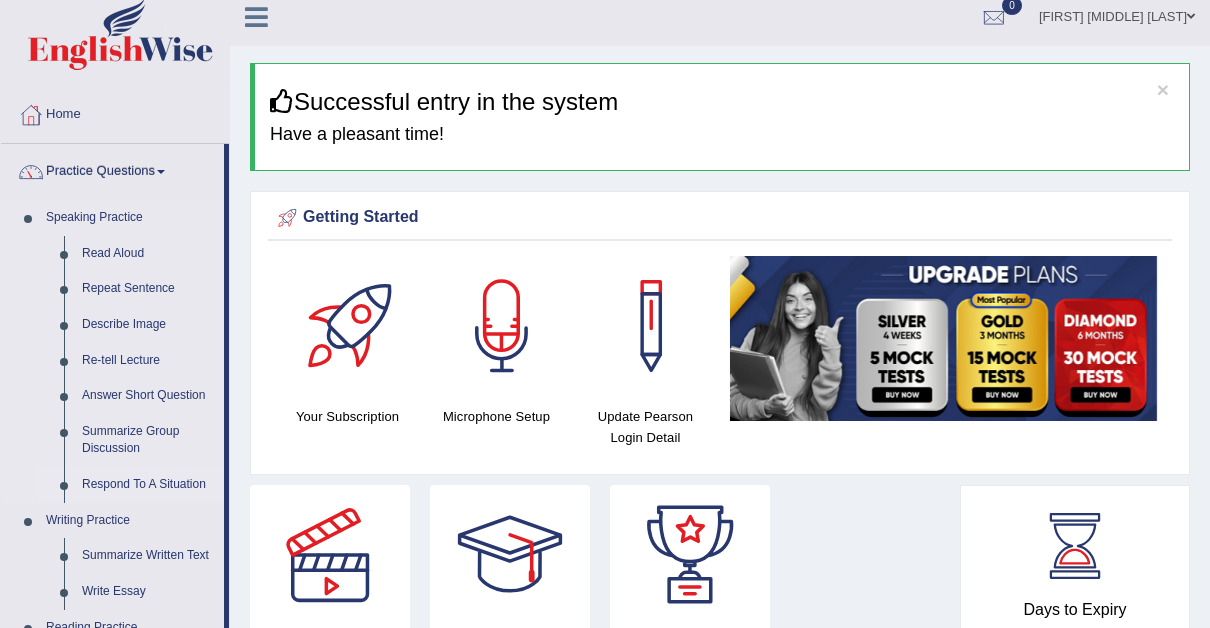 click on "Respond To A Situation" at bounding box center (148, 485) 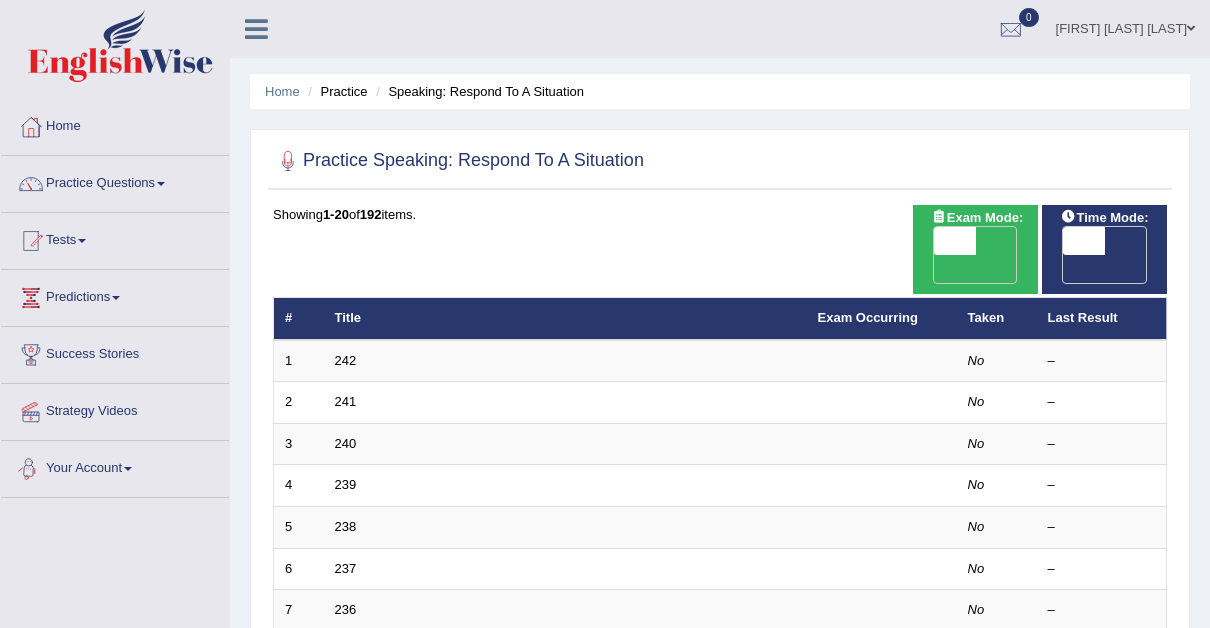 scroll, scrollTop: 0, scrollLeft: 0, axis: both 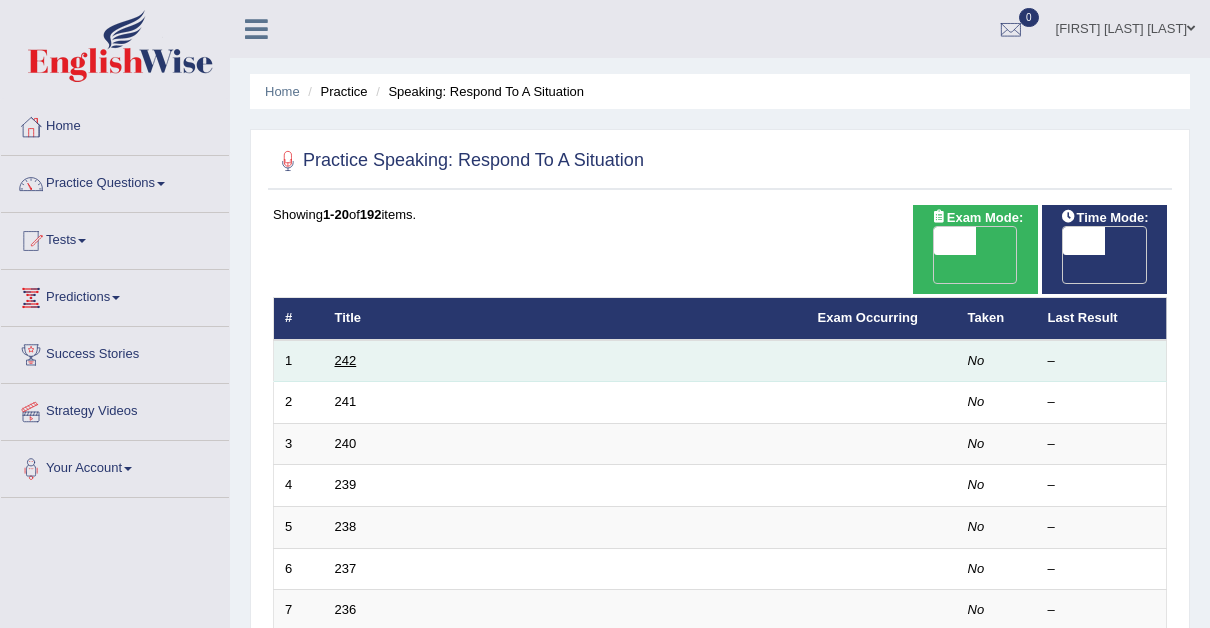 click on "242" at bounding box center [346, 360] 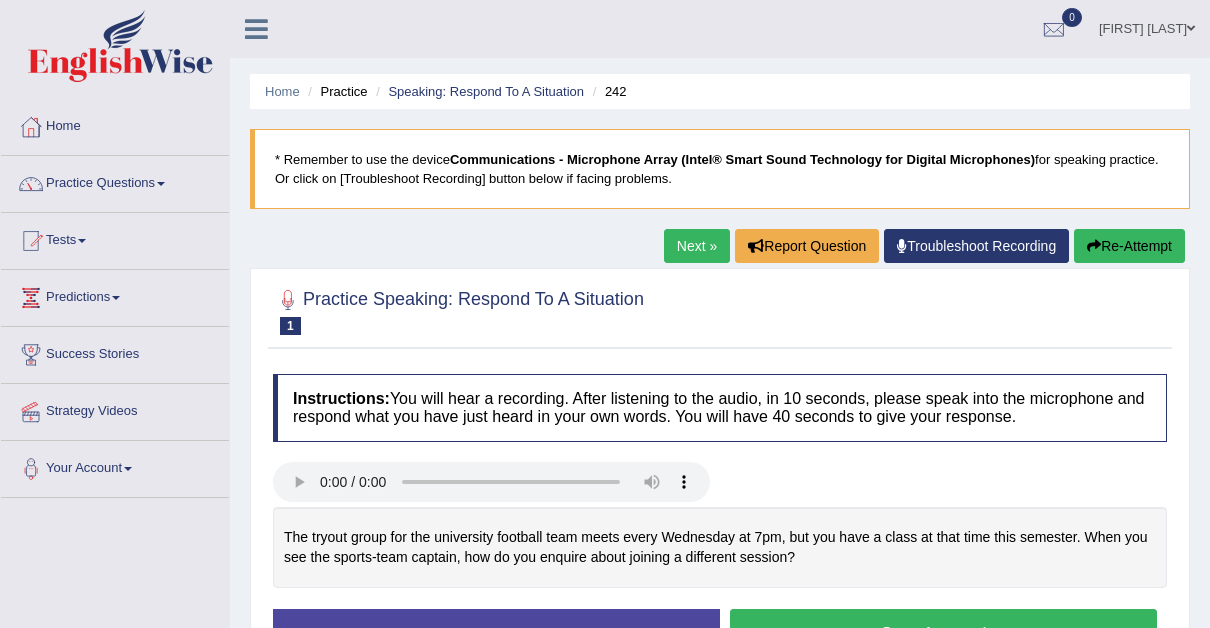 scroll, scrollTop: 0, scrollLeft: 0, axis: both 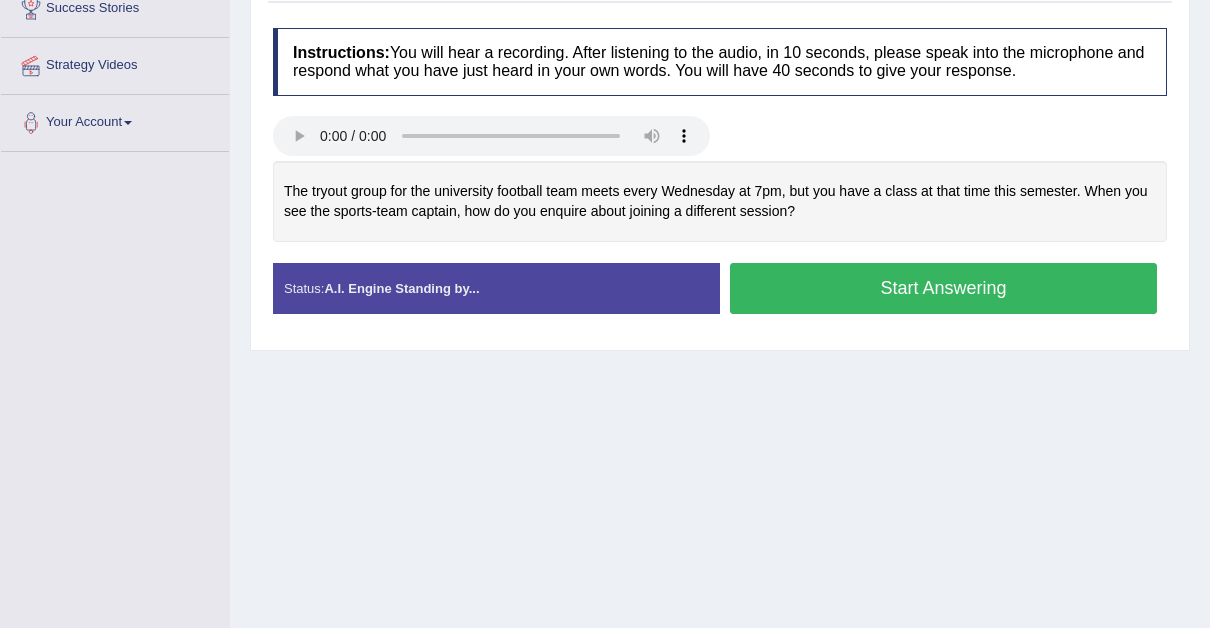 click on "Start Answering" at bounding box center [943, 288] 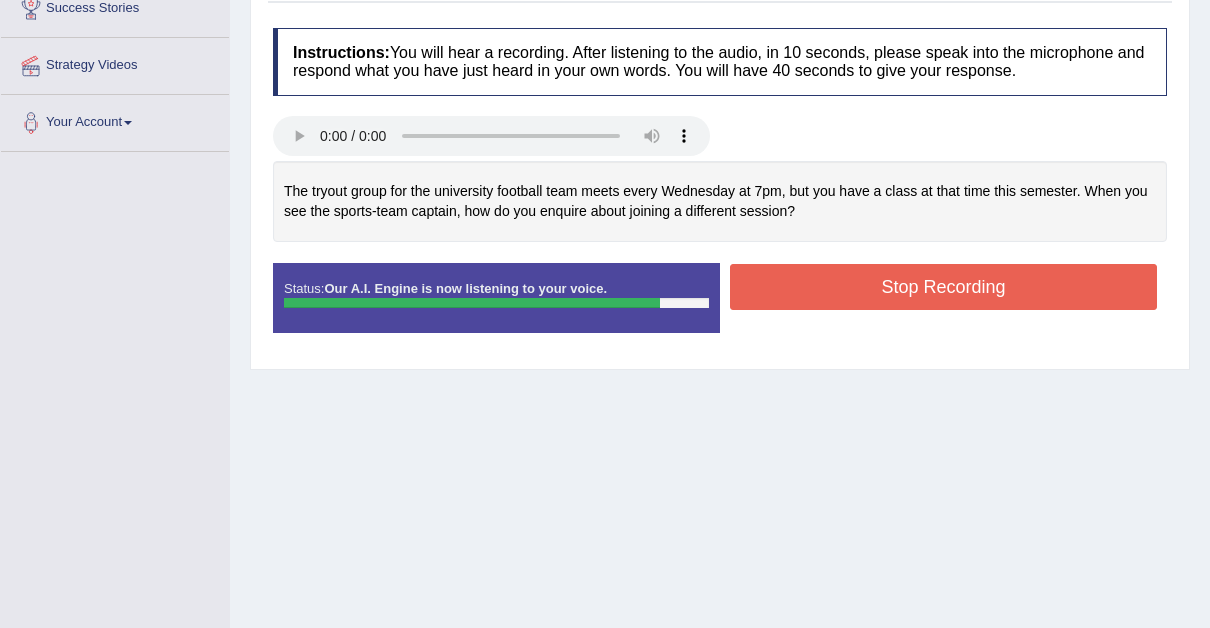 click on "Stop Recording" at bounding box center (943, 287) 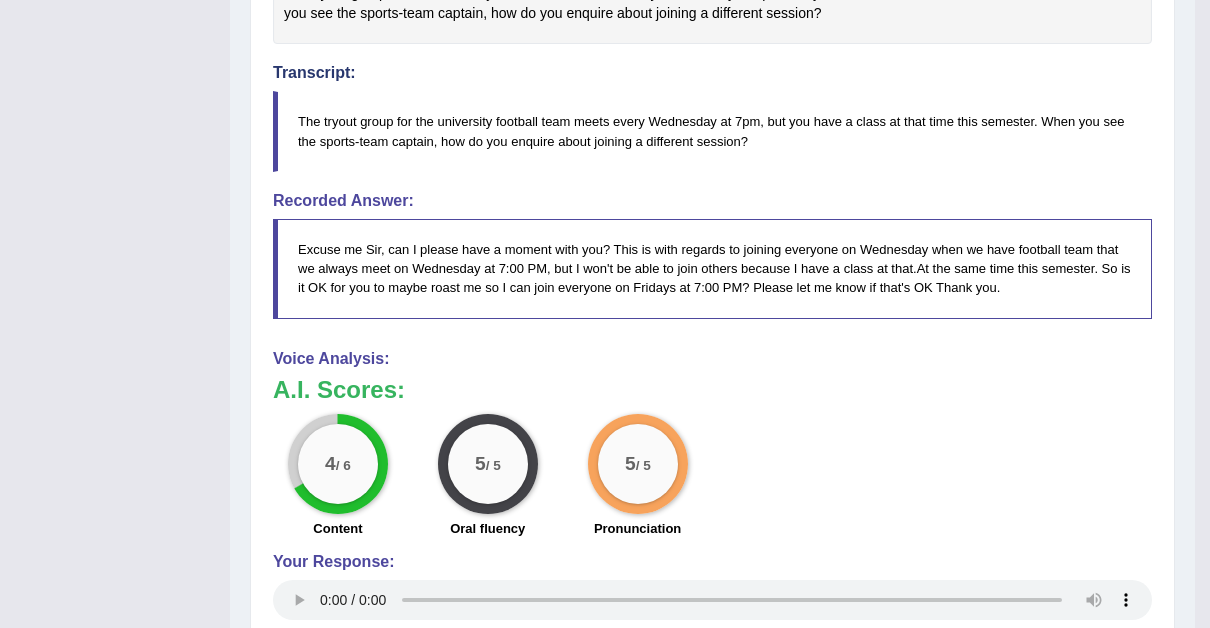 scroll, scrollTop: 546, scrollLeft: 0, axis: vertical 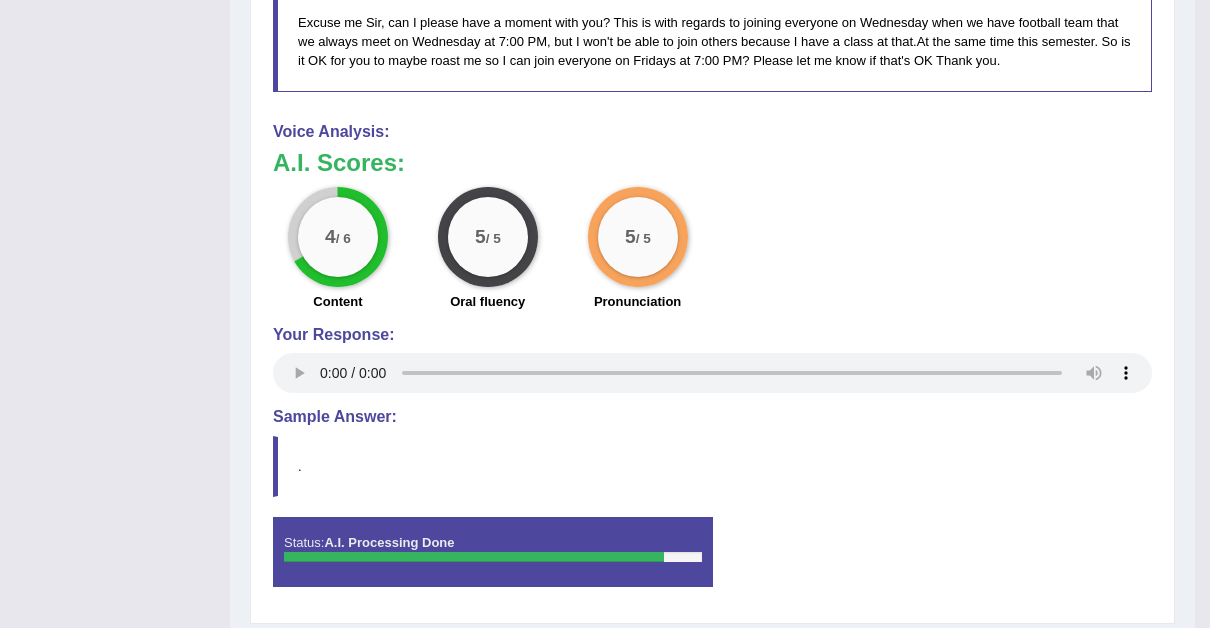 type 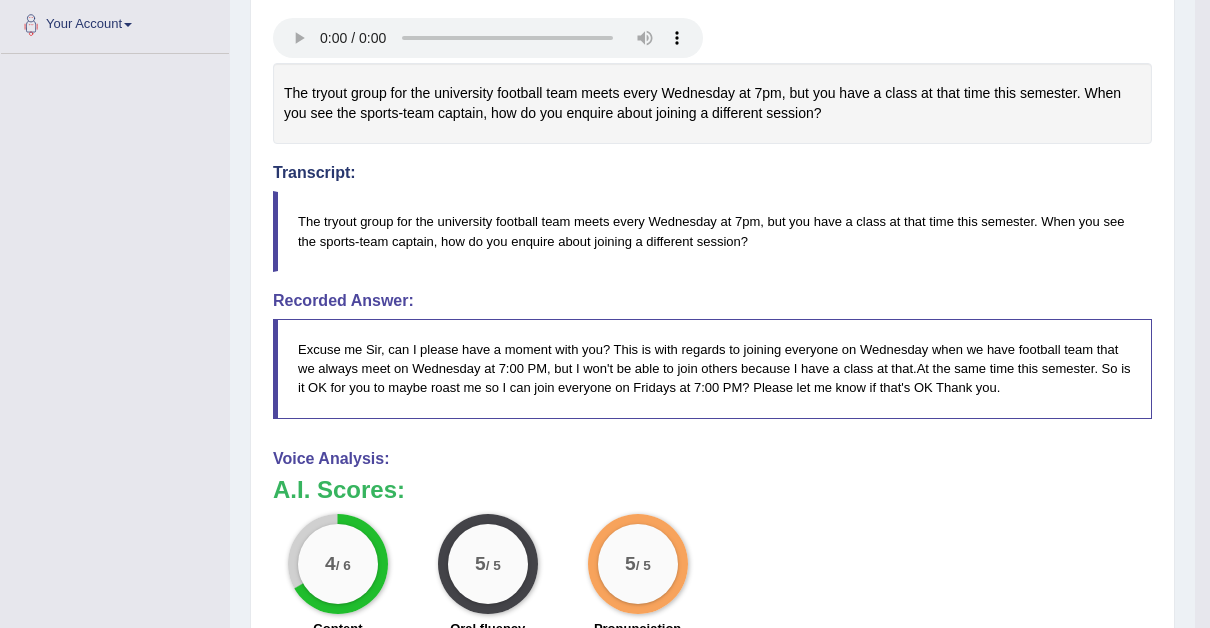 scroll, scrollTop: 348, scrollLeft: 0, axis: vertical 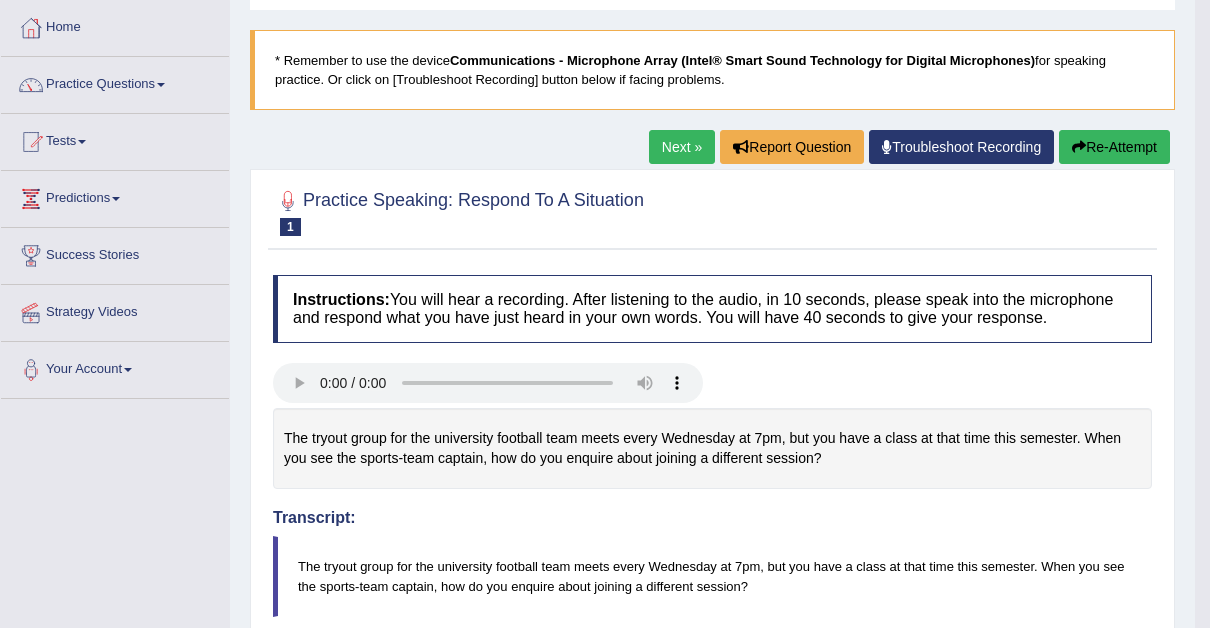 click on "Next »" at bounding box center (682, 147) 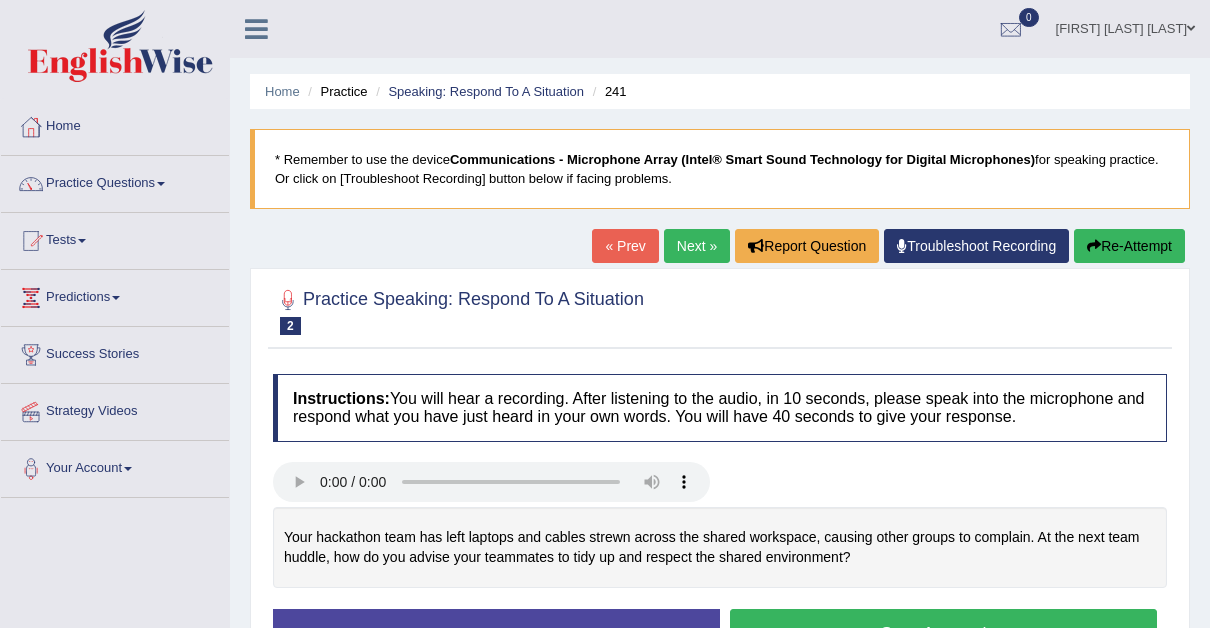 scroll, scrollTop: 0, scrollLeft: 0, axis: both 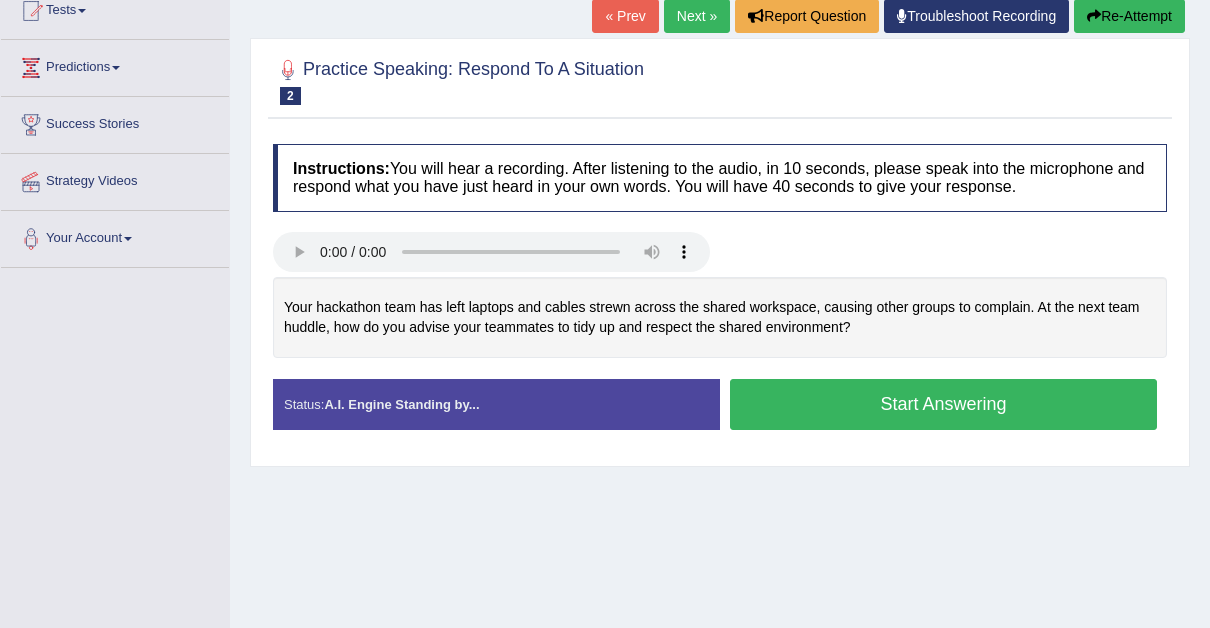 click on "Start Answering" at bounding box center [943, 404] 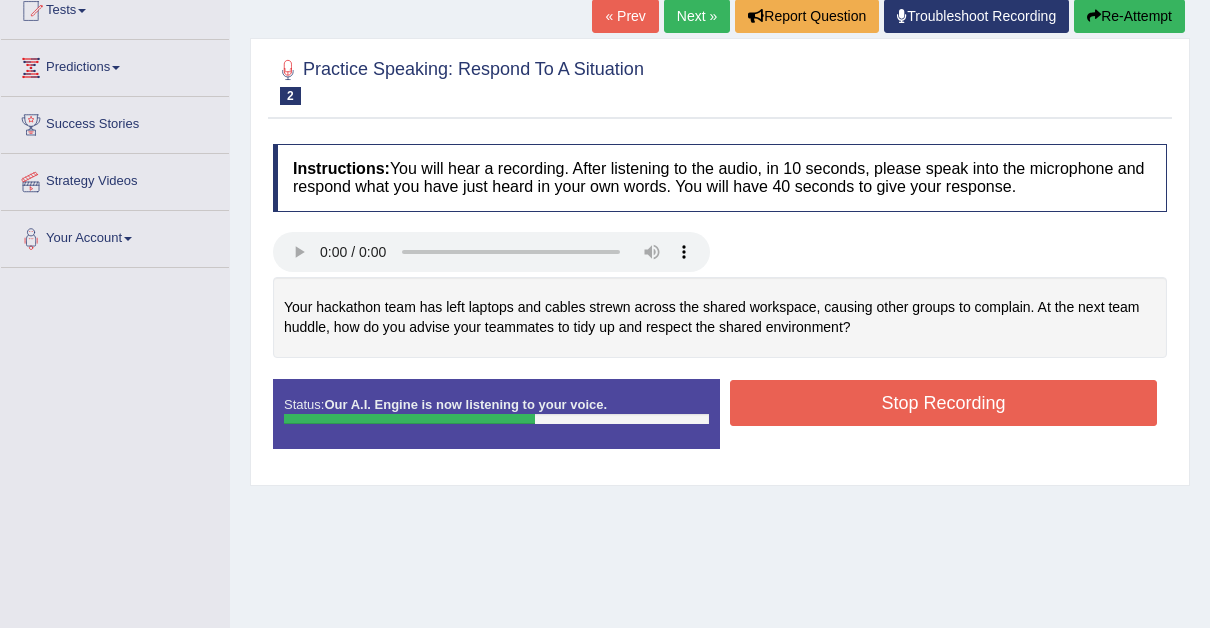click on "Stop Recording" at bounding box center (943, 403) 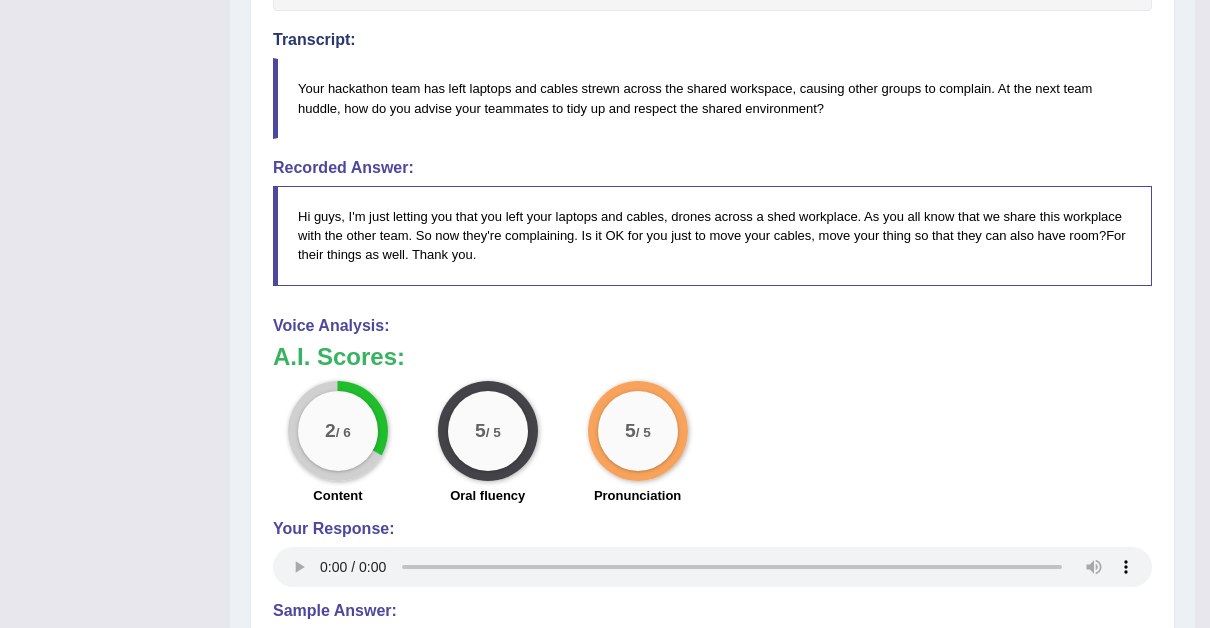 scroll, scrollTop: 580, scrollLeft: 0, axis: vertical 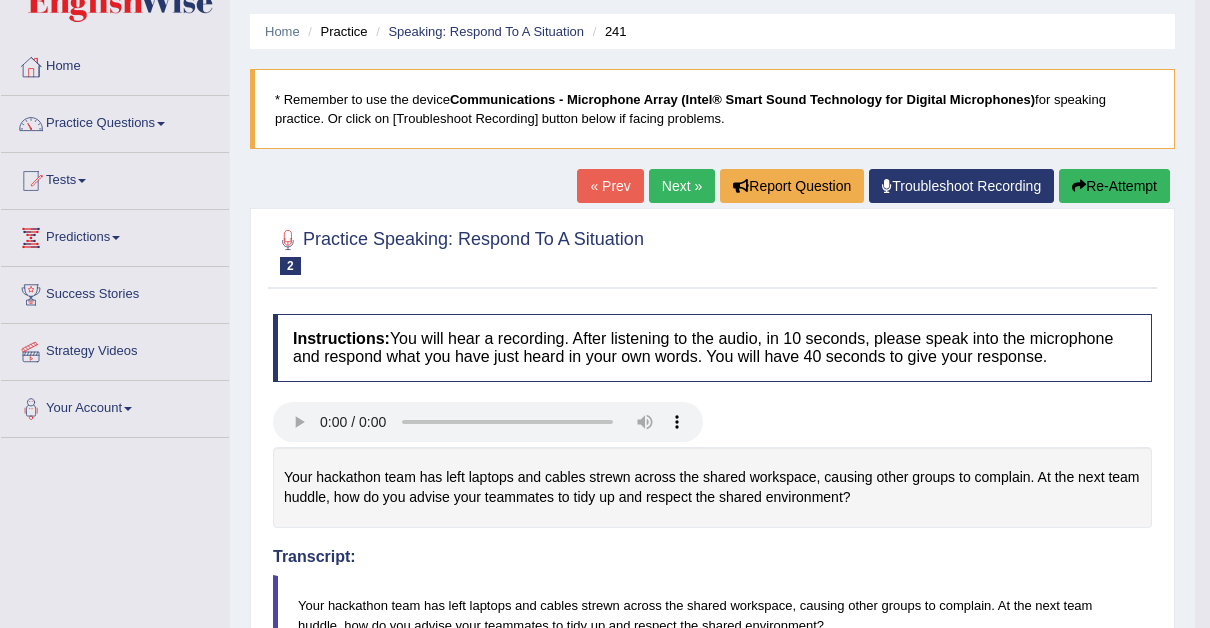 click on "Next »" at bounding box center [682, 186] 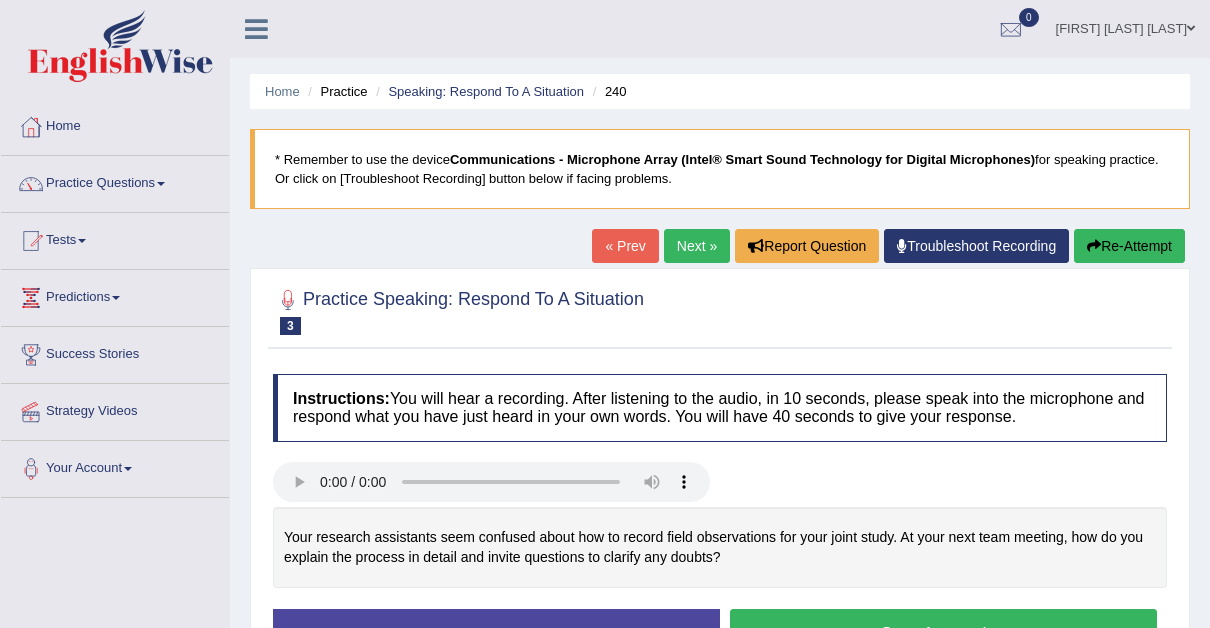 scroll, scrollTop: 0, scrollLeft: 0, axis: both 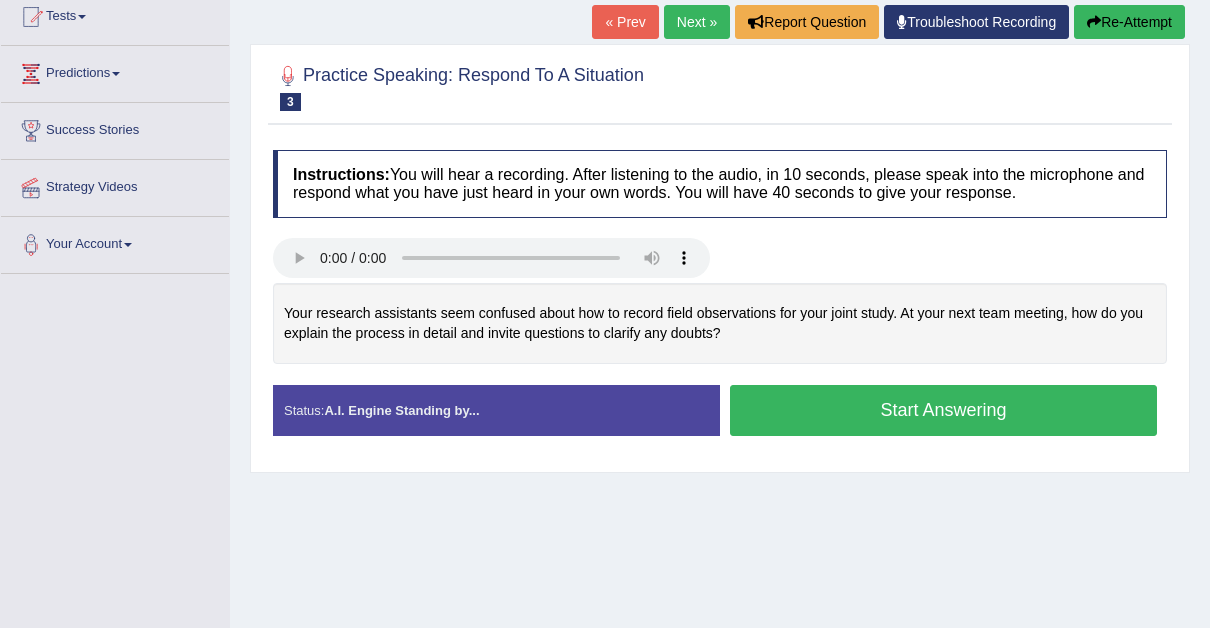 click on "Start Answering" at bounding box center [943, 410] 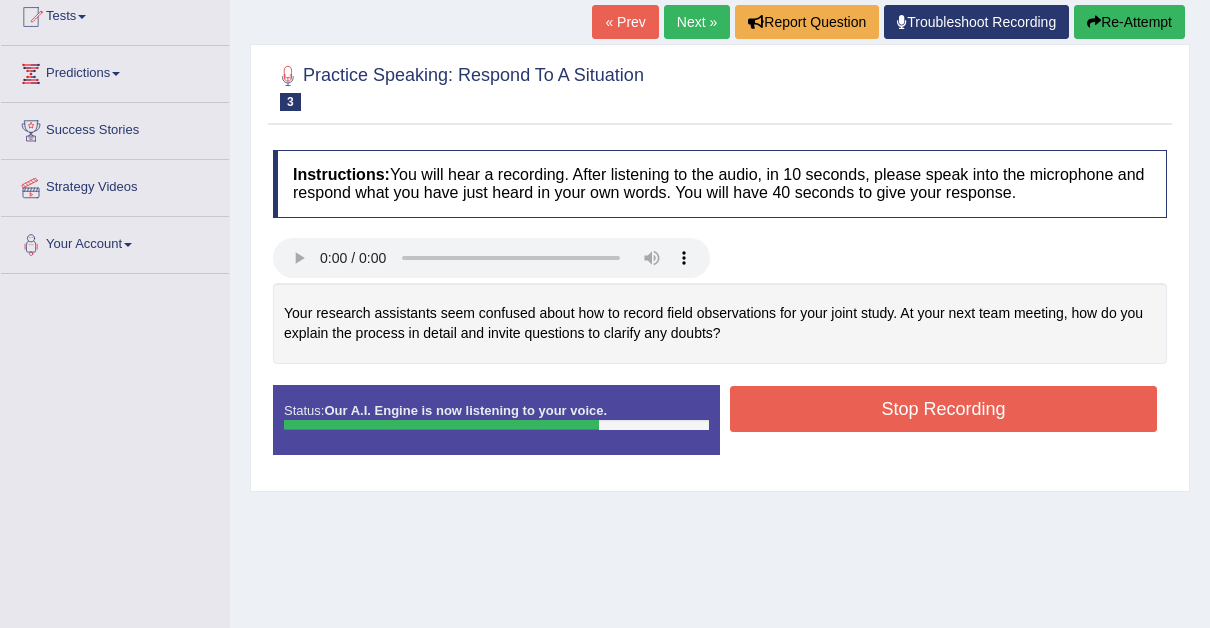 click on "Stop Recording" at bounding box center (943, 409) 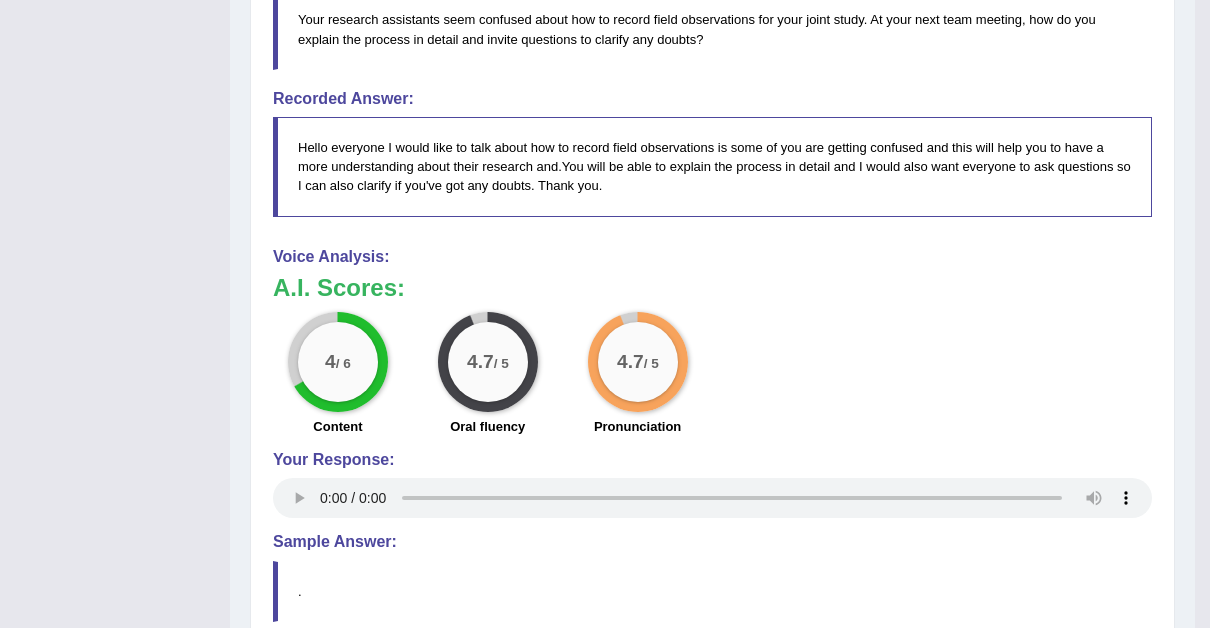 scroll, scrollTop: 649, scrollLeft: 0, axis: vertical 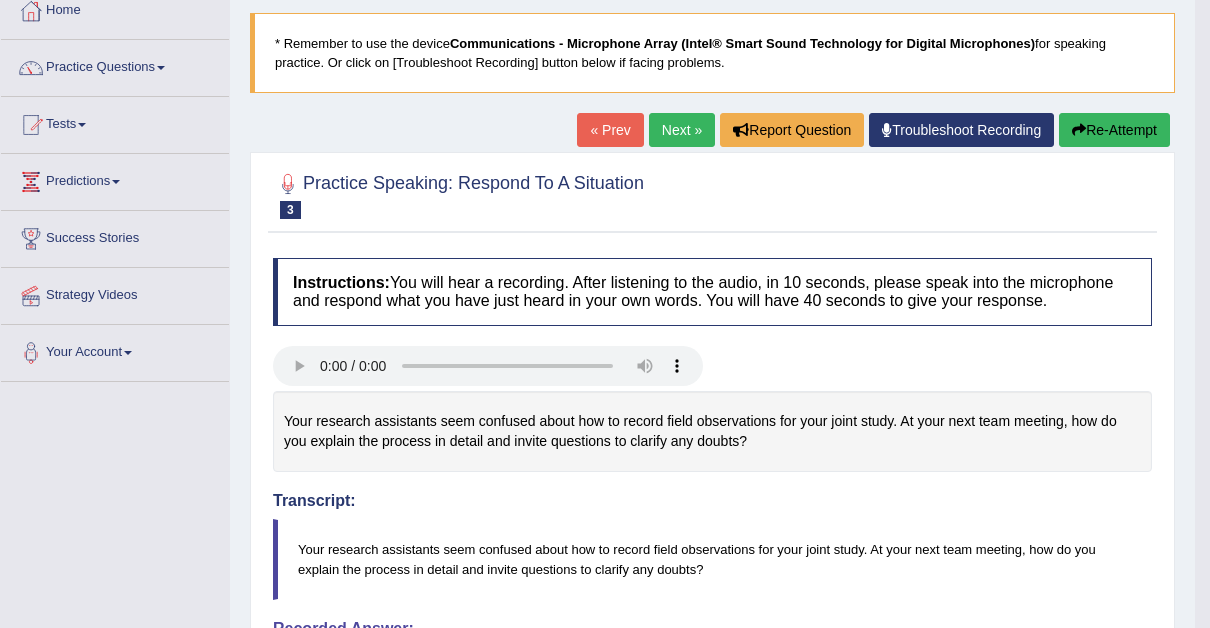 click on "Next »" at bounding box center (682, 130) 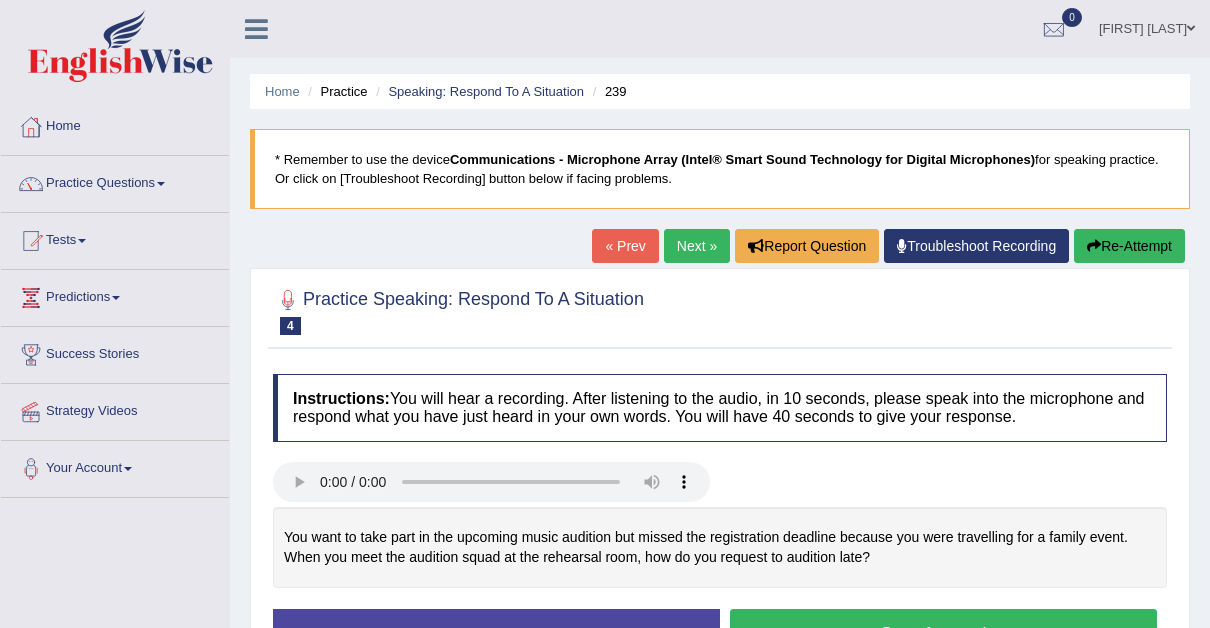 scroll, scrollTop: 0, scrollLeft: 0, axis: both 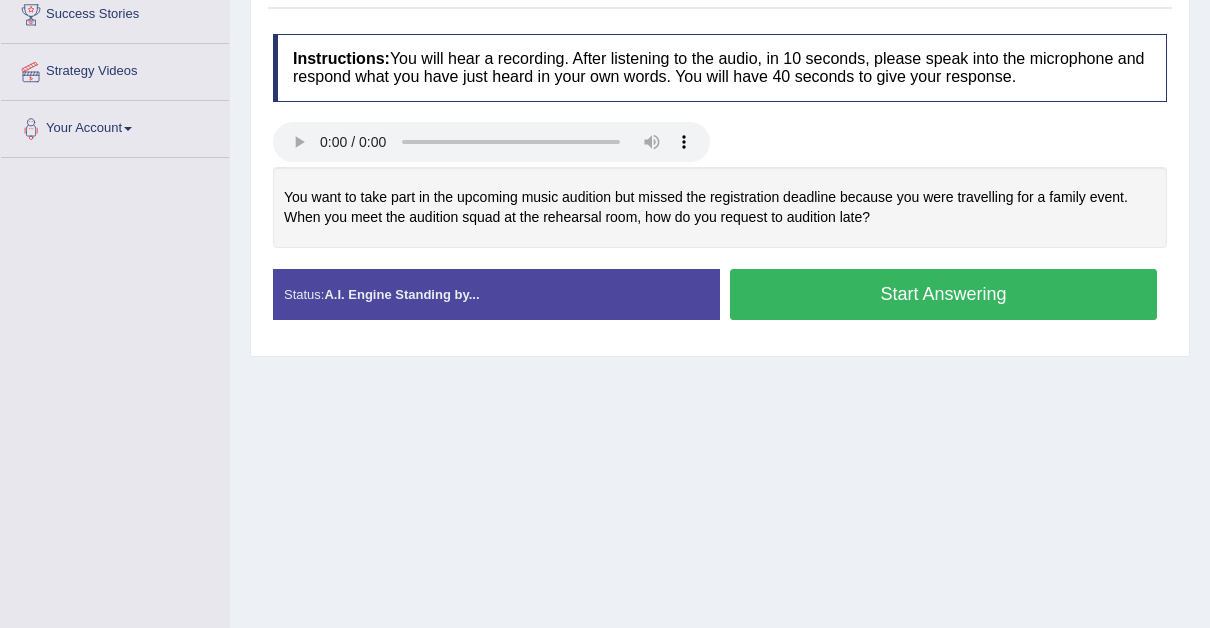 click on "Start Answering" at bounding box center [943, 294] 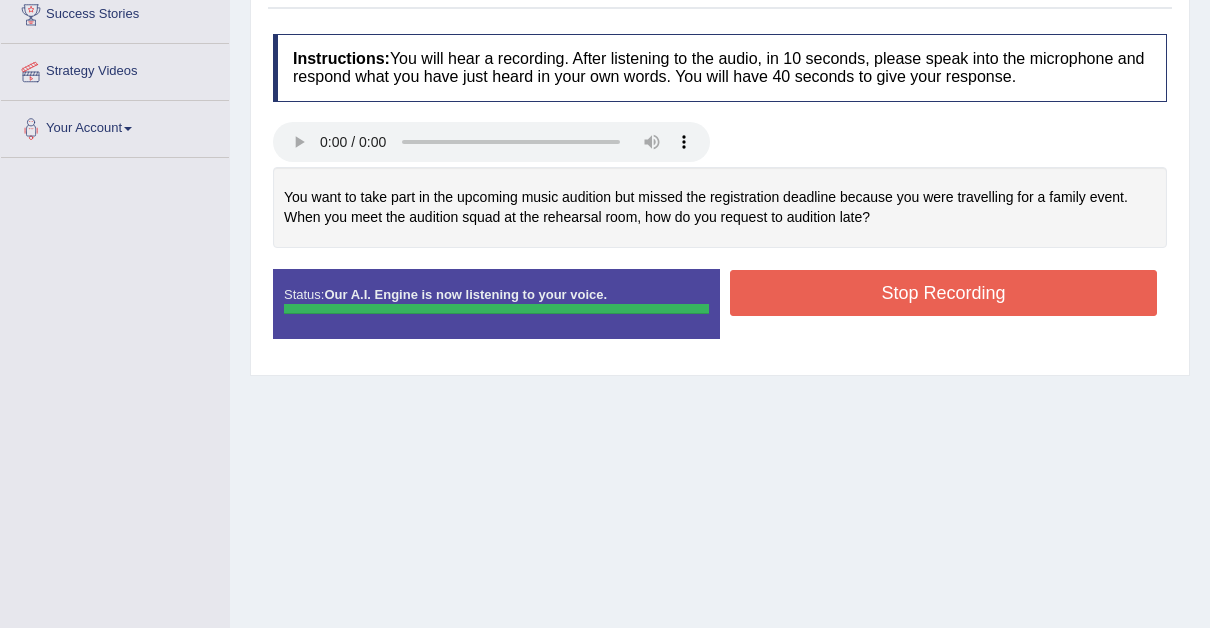 click on "Stop Recording" at bounding box center (943, 293) 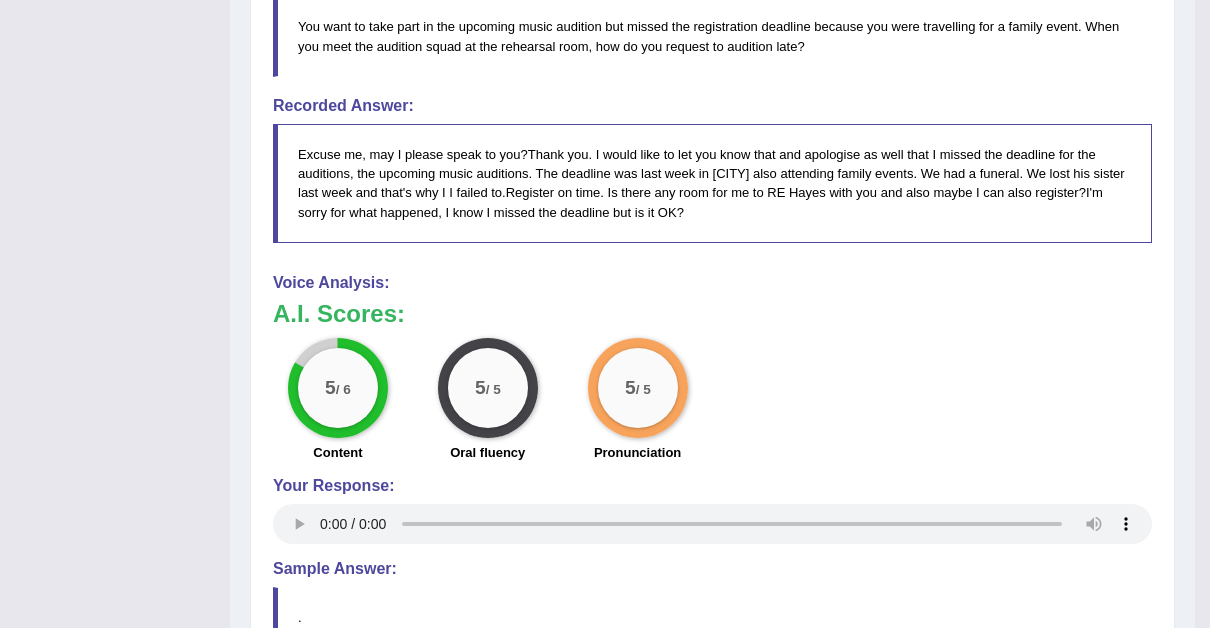 scroll, scrollTop: 668, scrollLeft: 0, axis: vertical 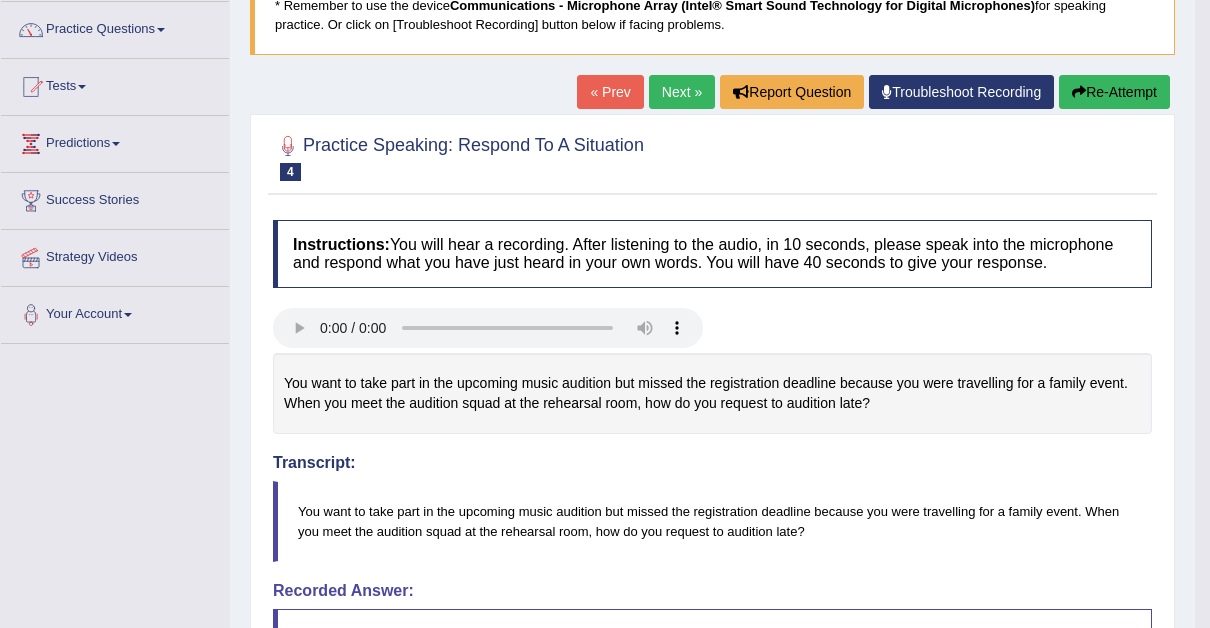 click on "Next »" at bounding box center (682, 92) 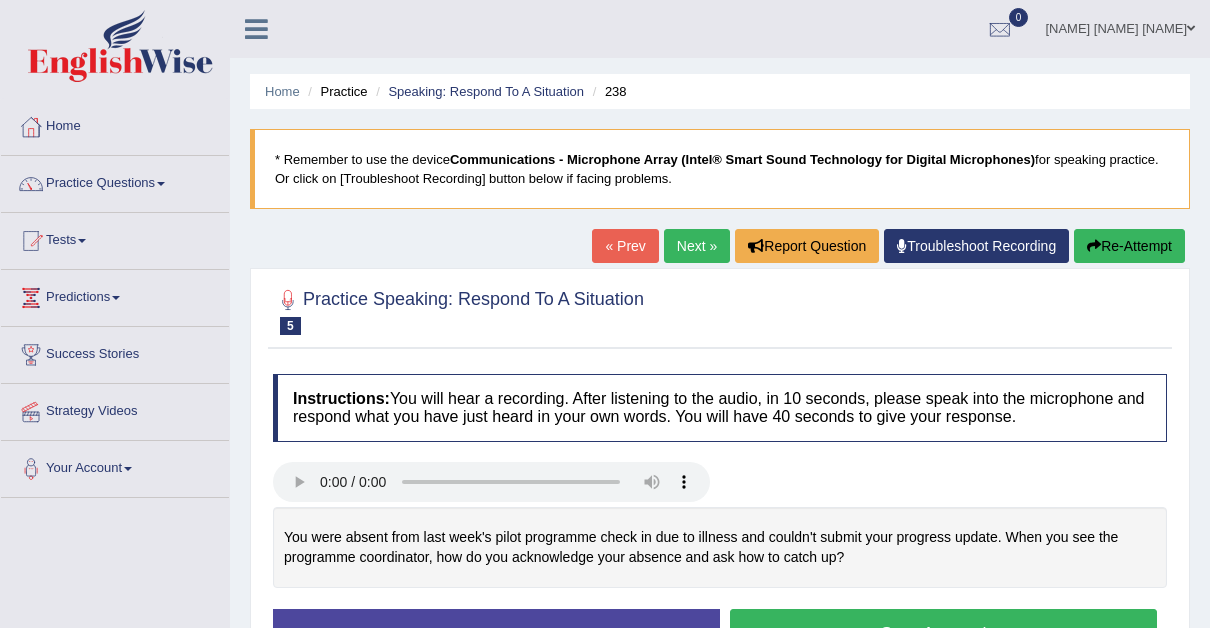scroll, scrollTop: 0, scrollLeft: 0, axis: both 